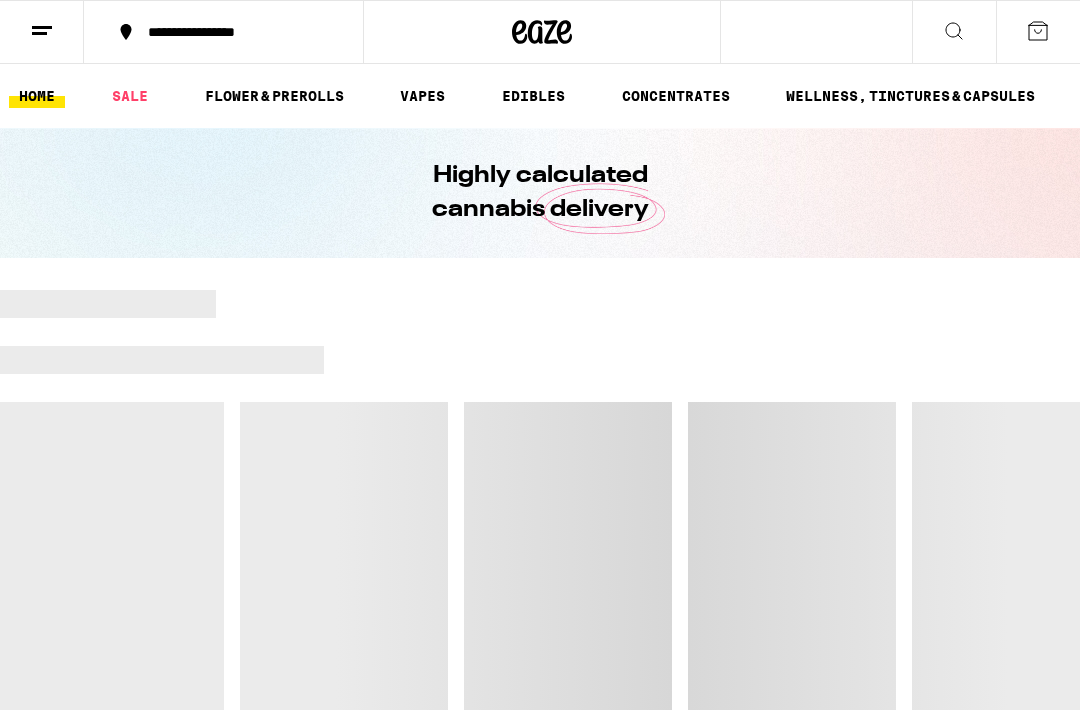 scroll, scrollTop: 0, scrollLeft: 0, axis: both 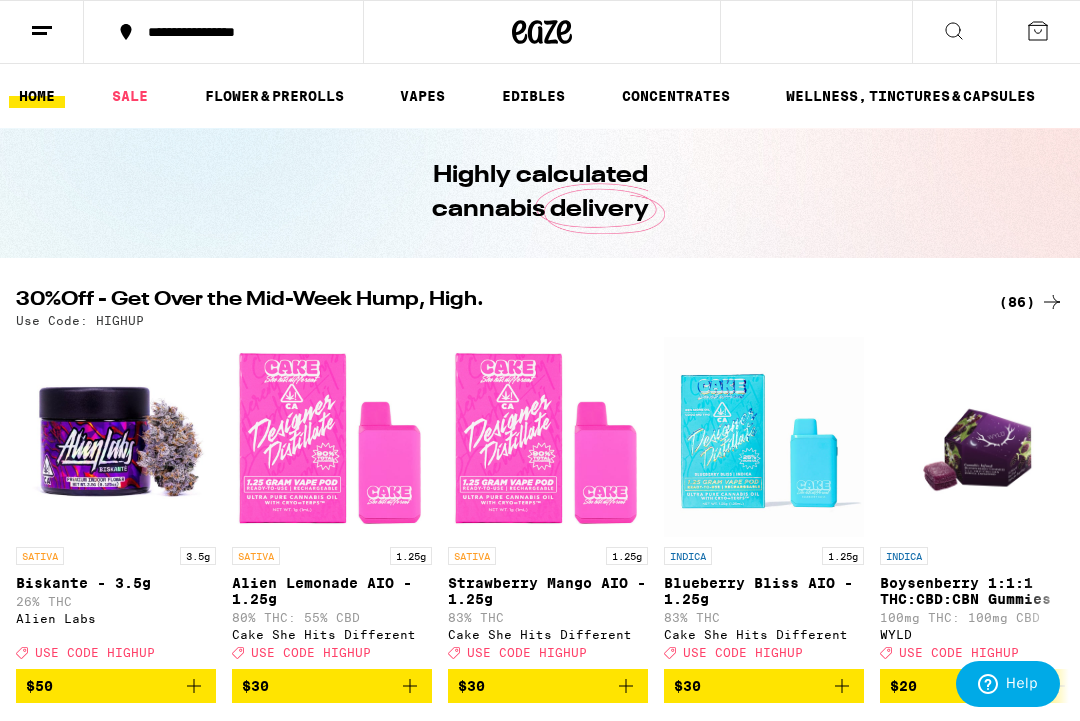 click on "SALE" at bounding box center [130, 96] 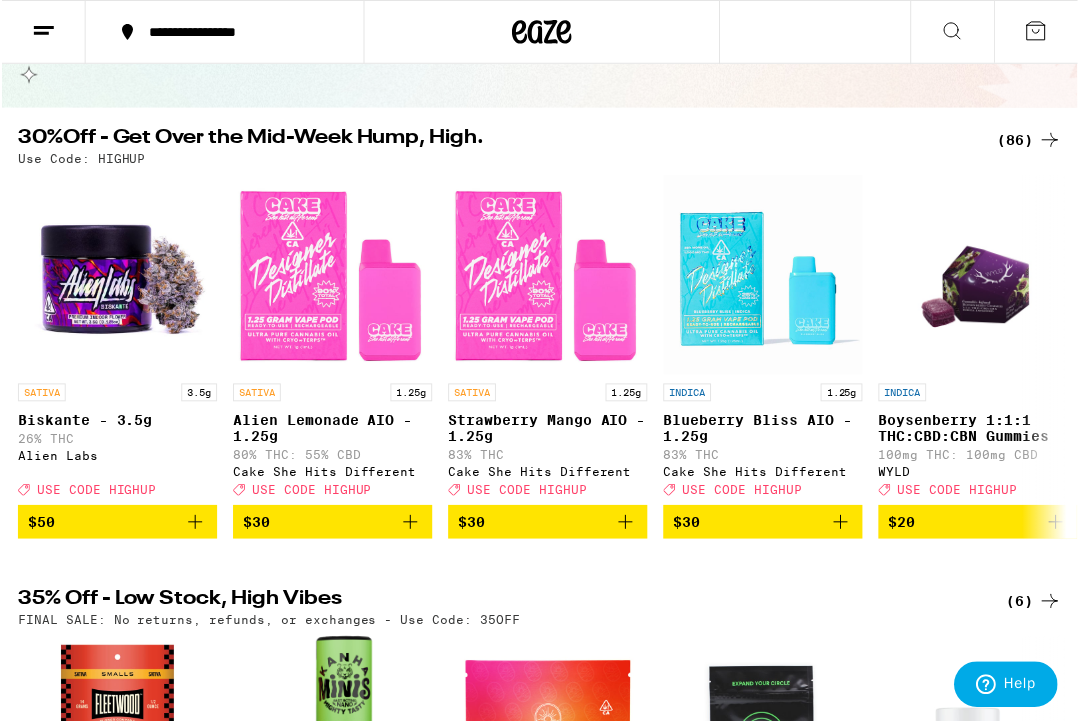 scroll, scrollTop: 0, scrollLeft: 0, axis: both 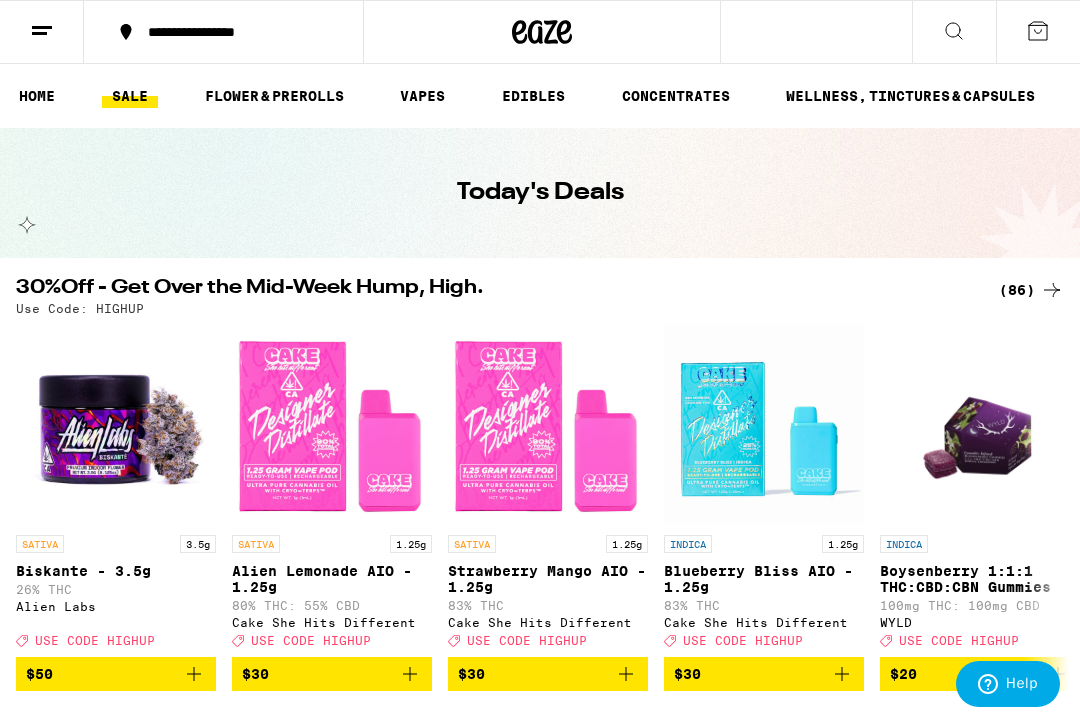 click on "FLOWER & PREROLLS" at bounding box center [274, 96] 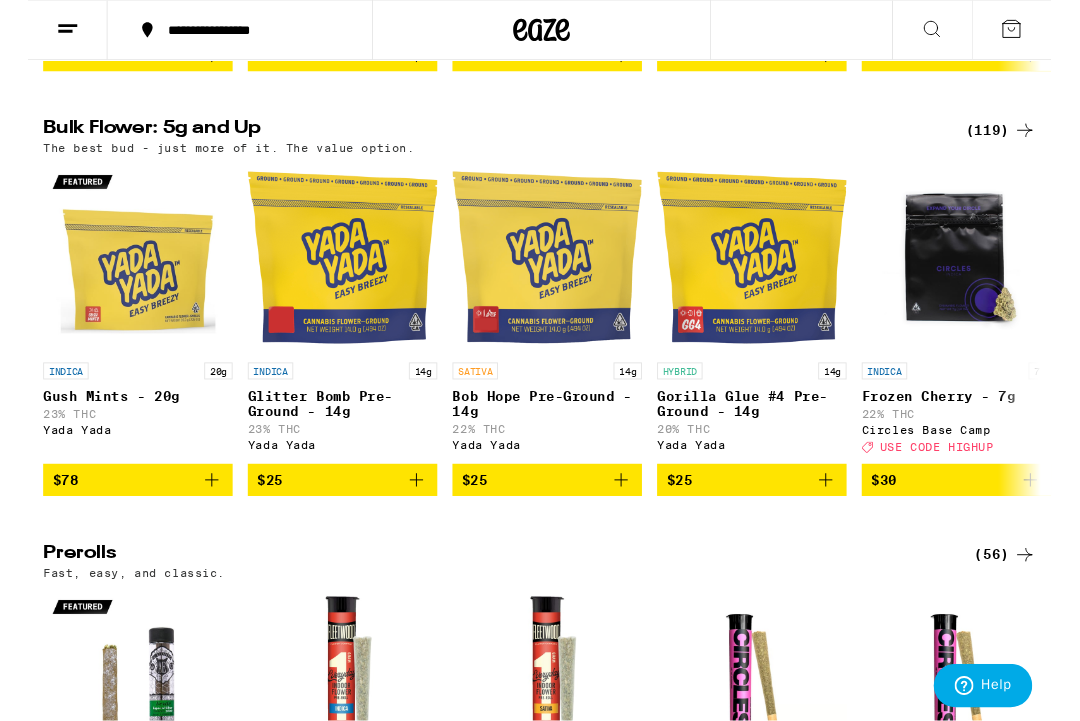 scroll, scrollTop: 600, scrollLeft: 0, axis: vertical 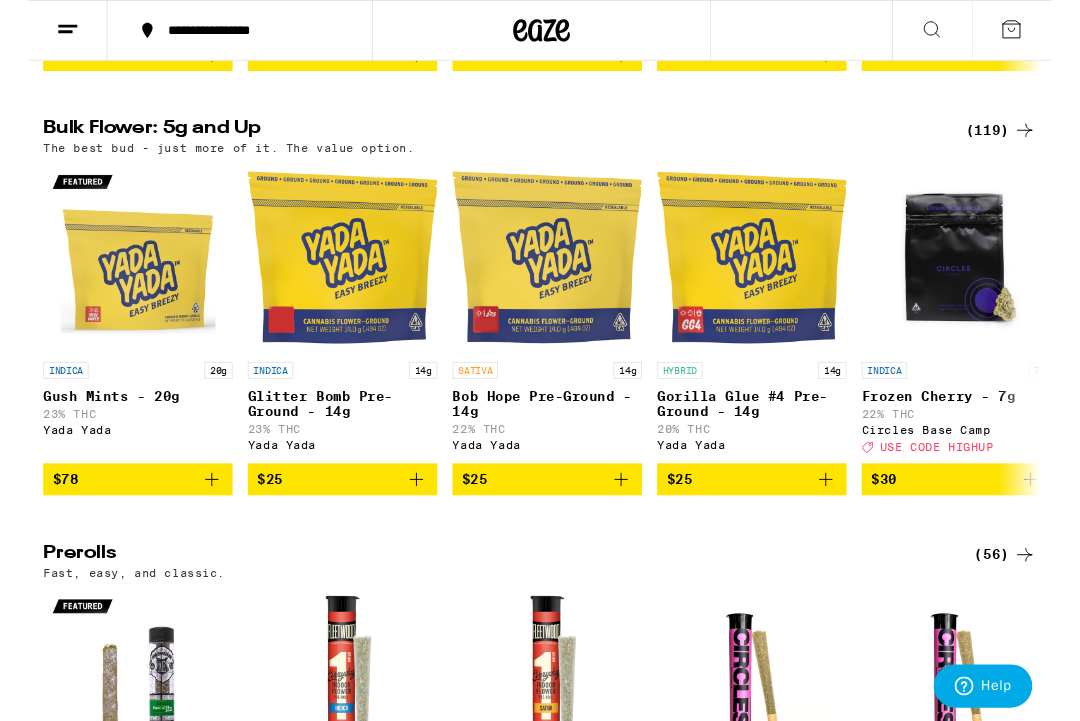 click on "(119)" at bounding box center [1027, 137] 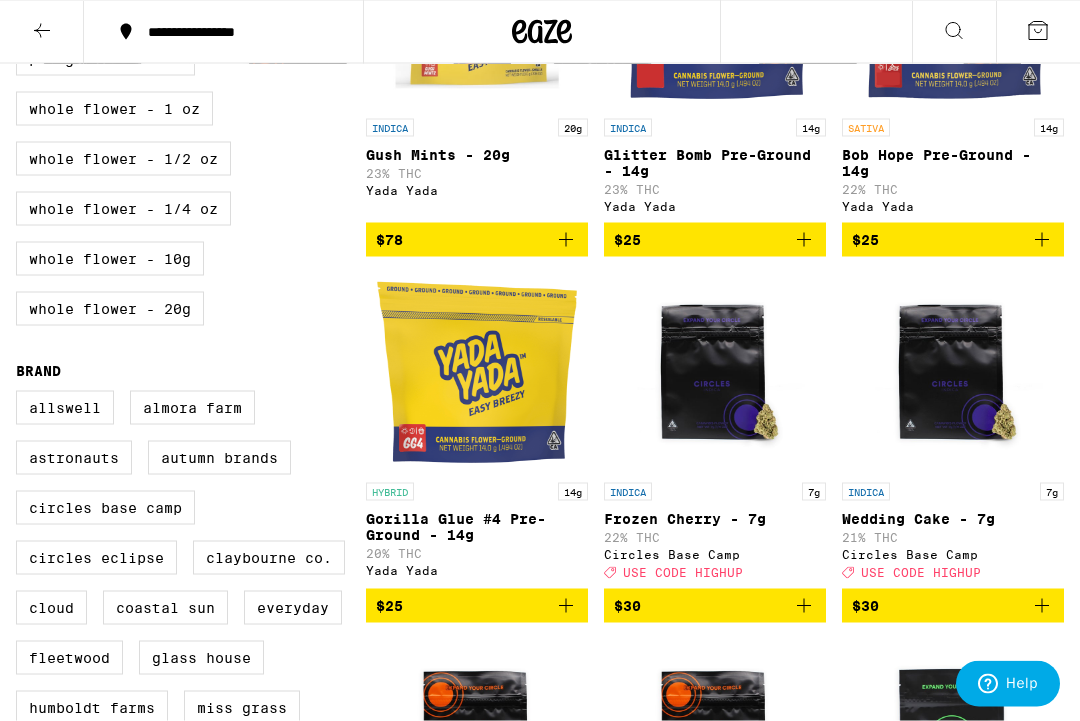 scroll, scrollTop: 0, scrollLeft: 0, axis: both 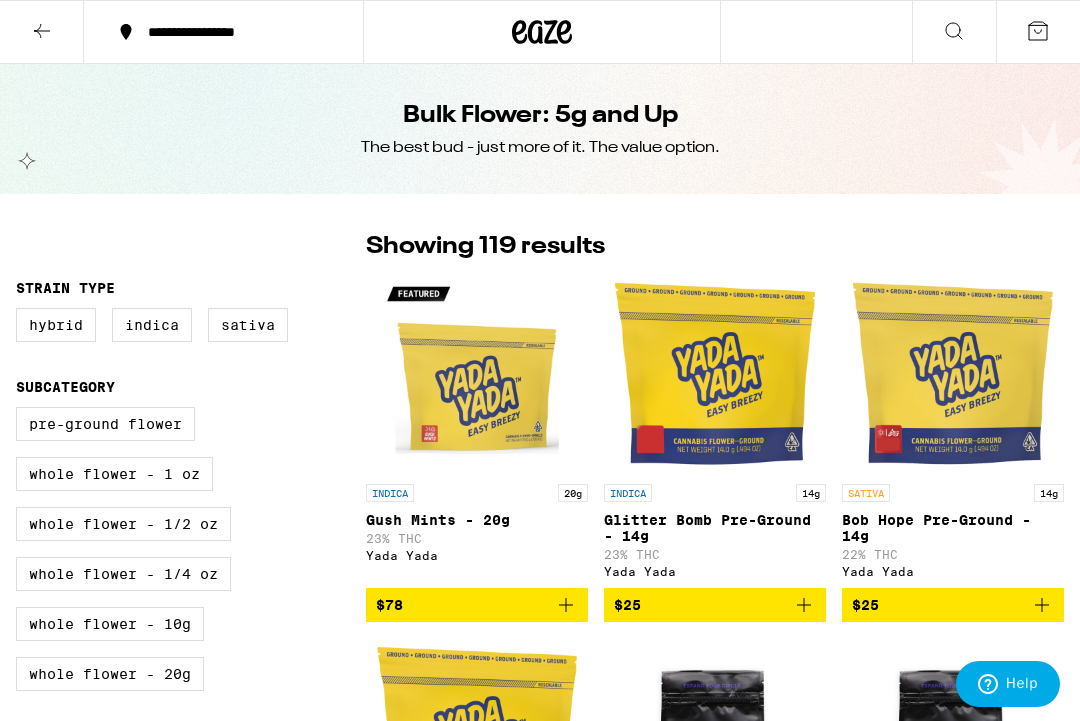 click on "Indica" at bounding box center (152, 325) 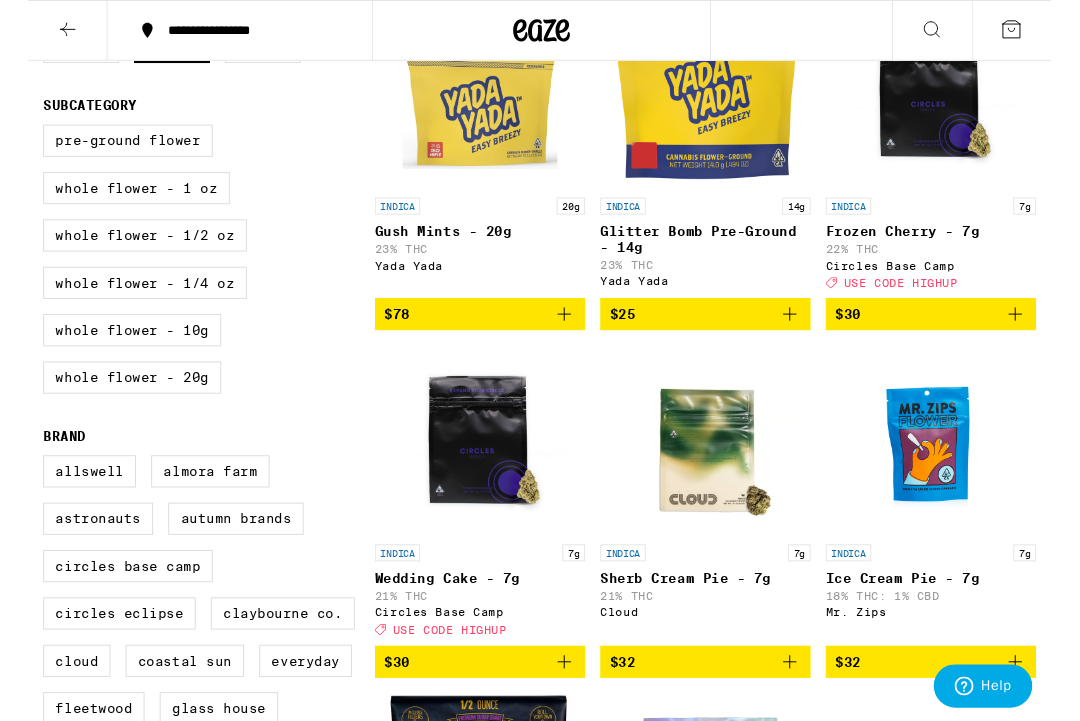 scroll, scrollTop: 276, scrollLeft: 0, axis: vertical 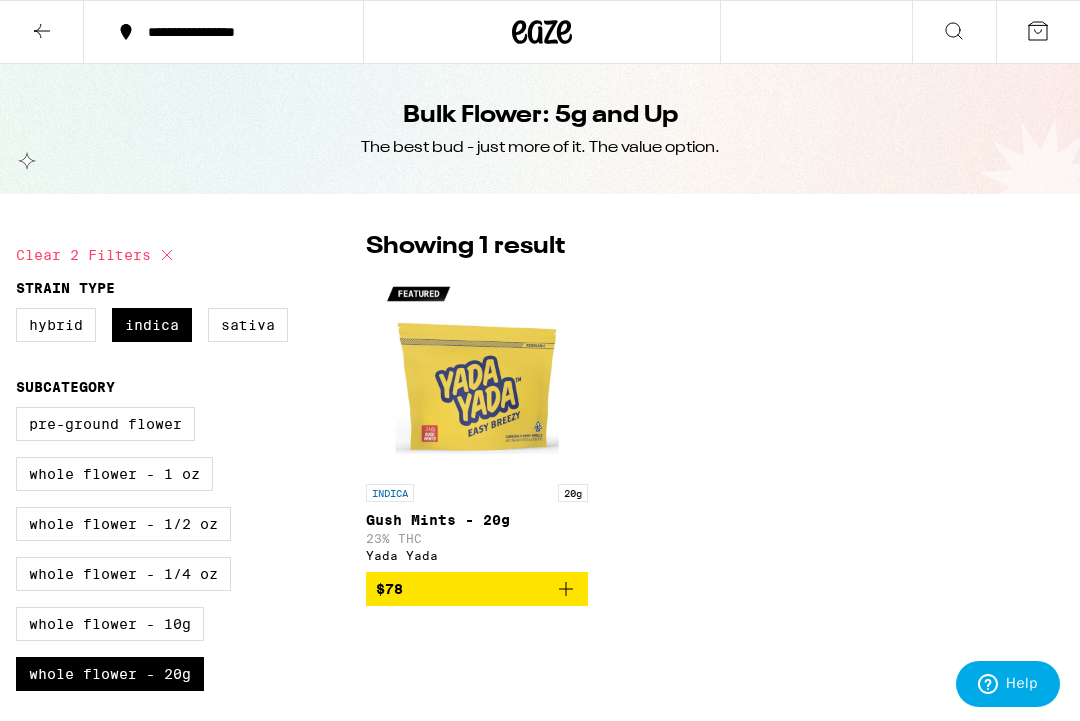 checkbox on "false" 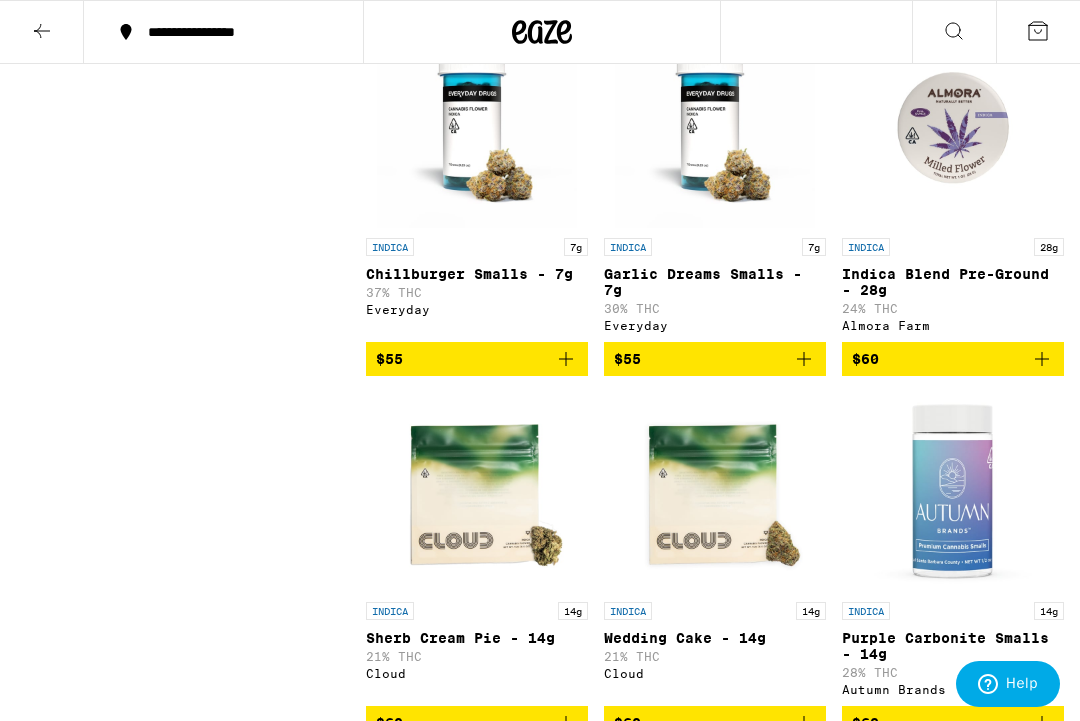 scroll, scrollTop: 2373, scrollLeft: 0, axis: vertical 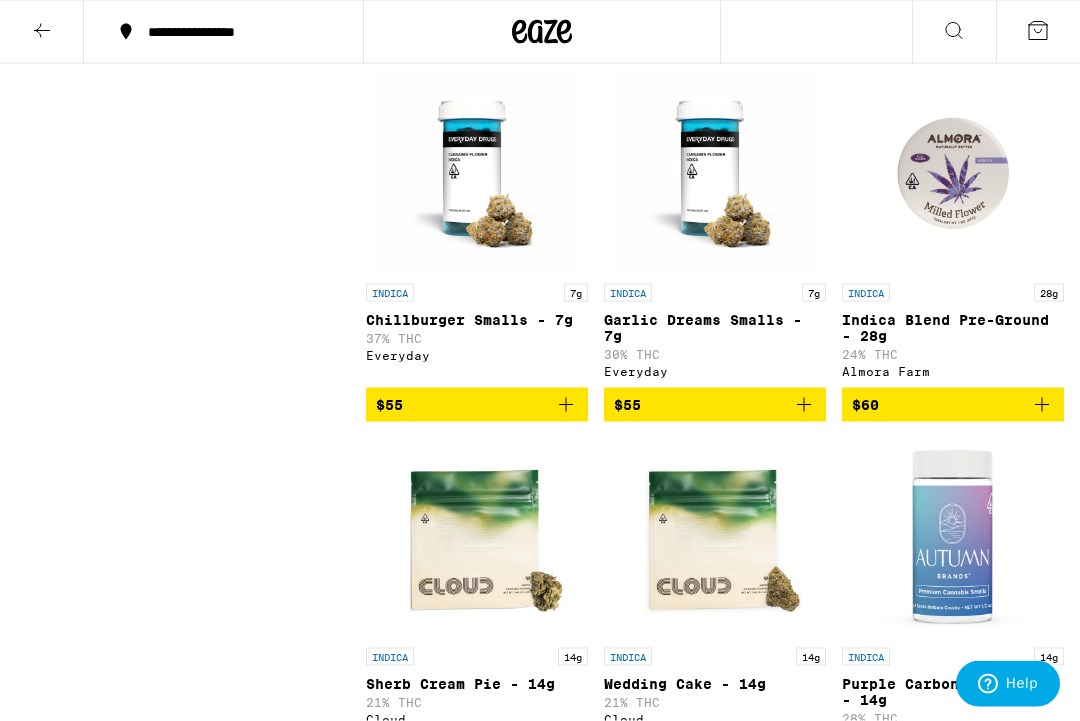 click at bounding box center (953, 174) 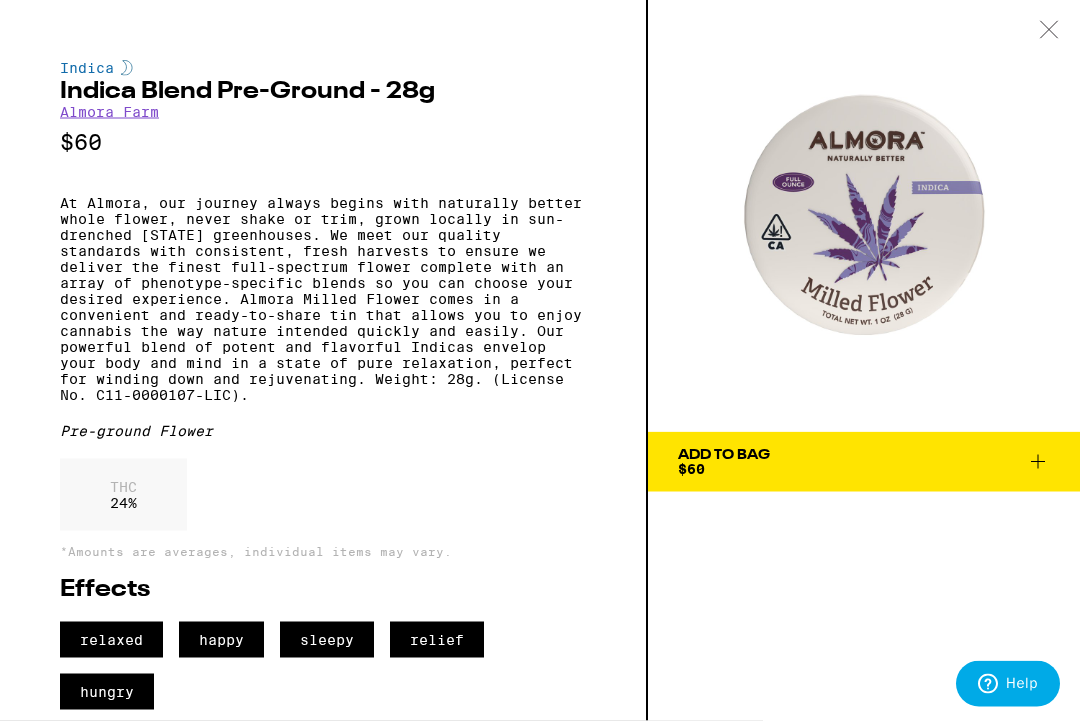 scroll, scrollTop: 2374, scrollLeft: 0, axis: vertical 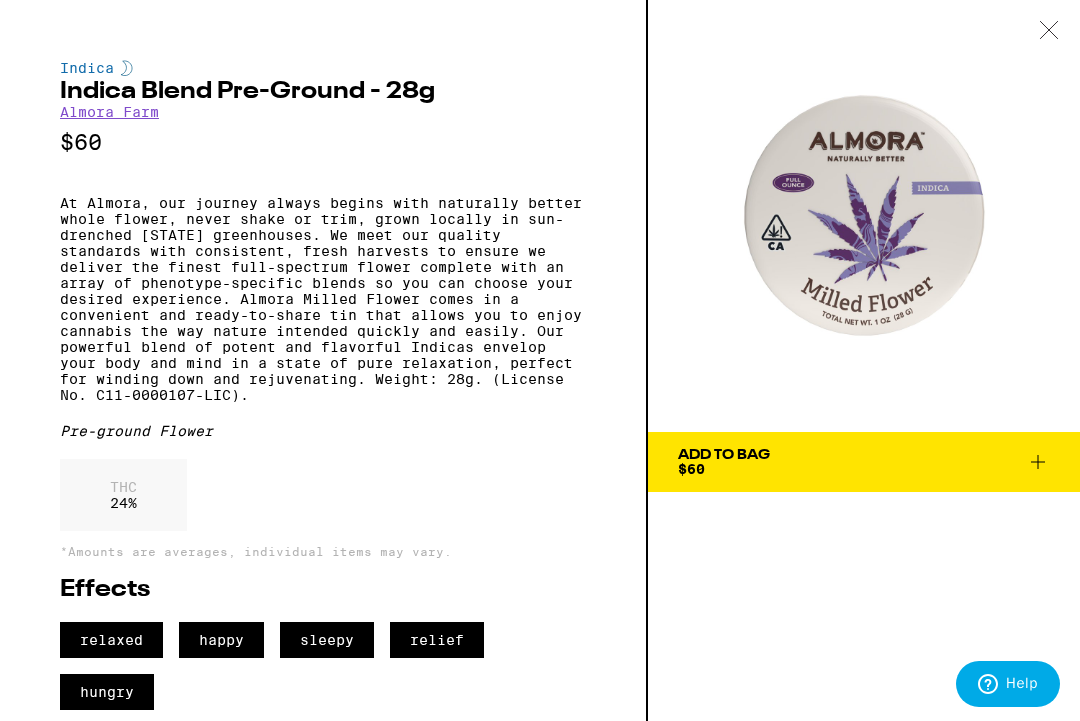 click on "Add To Bag $60" at bounding box center (864, 462) 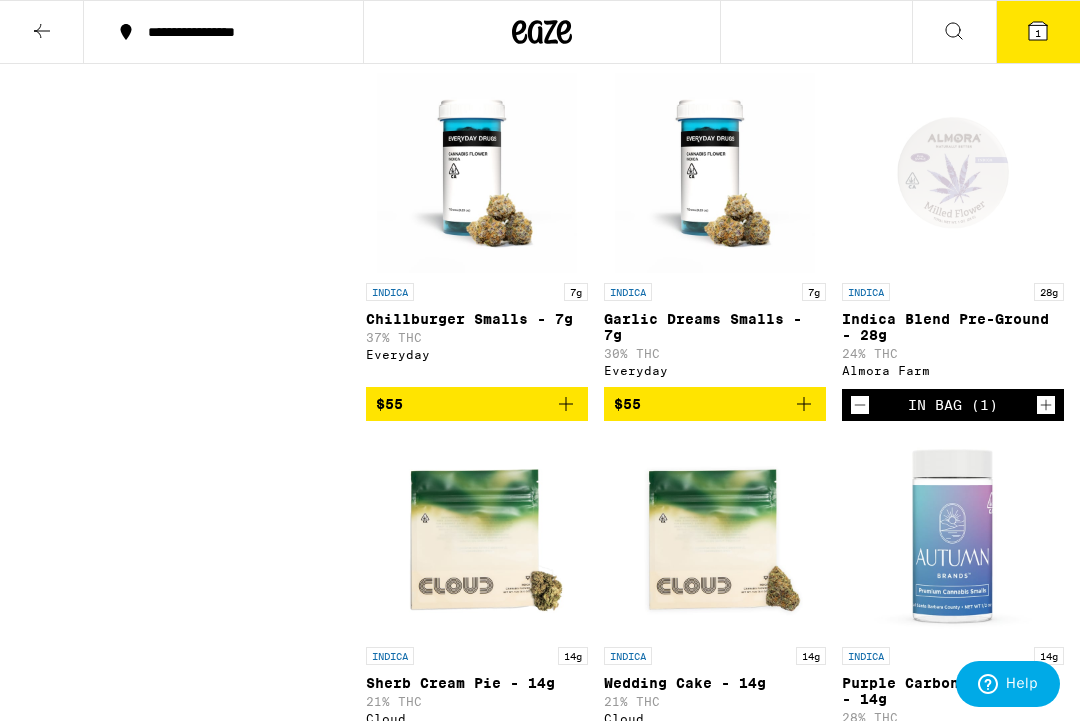 click on "1" at bounding box center (1038, 33) 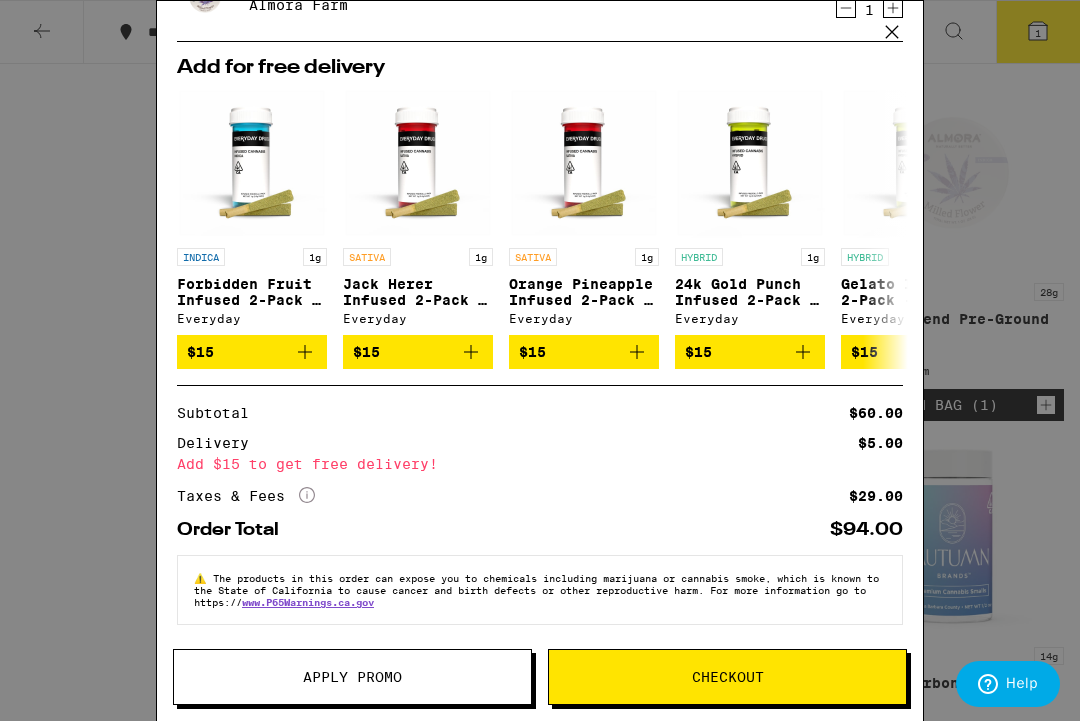scroll, scrollTop: 118, scrollLeft: 0, axis: vertical 